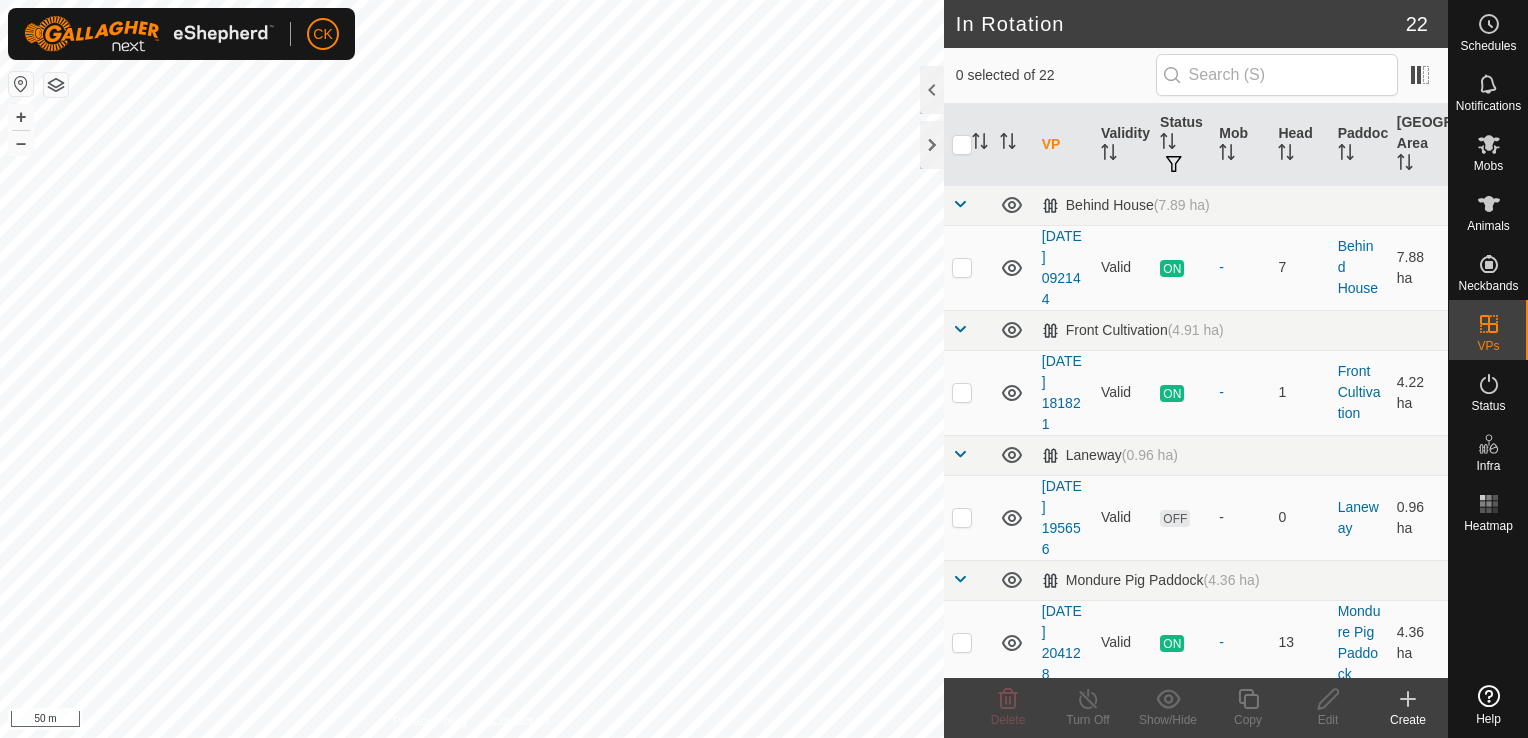 scroll, scrollTop: 0, scrollLeft: 0, axis: both 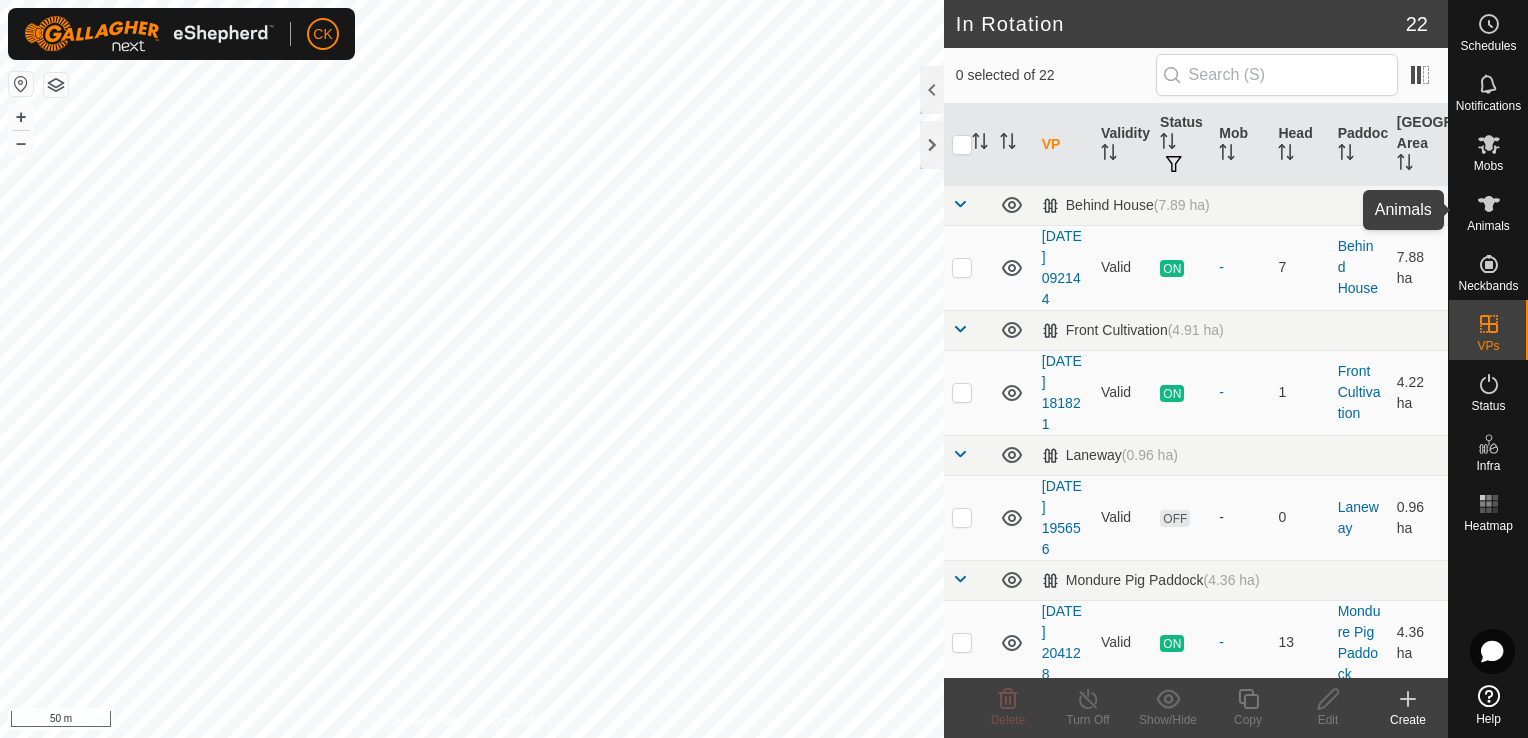 click 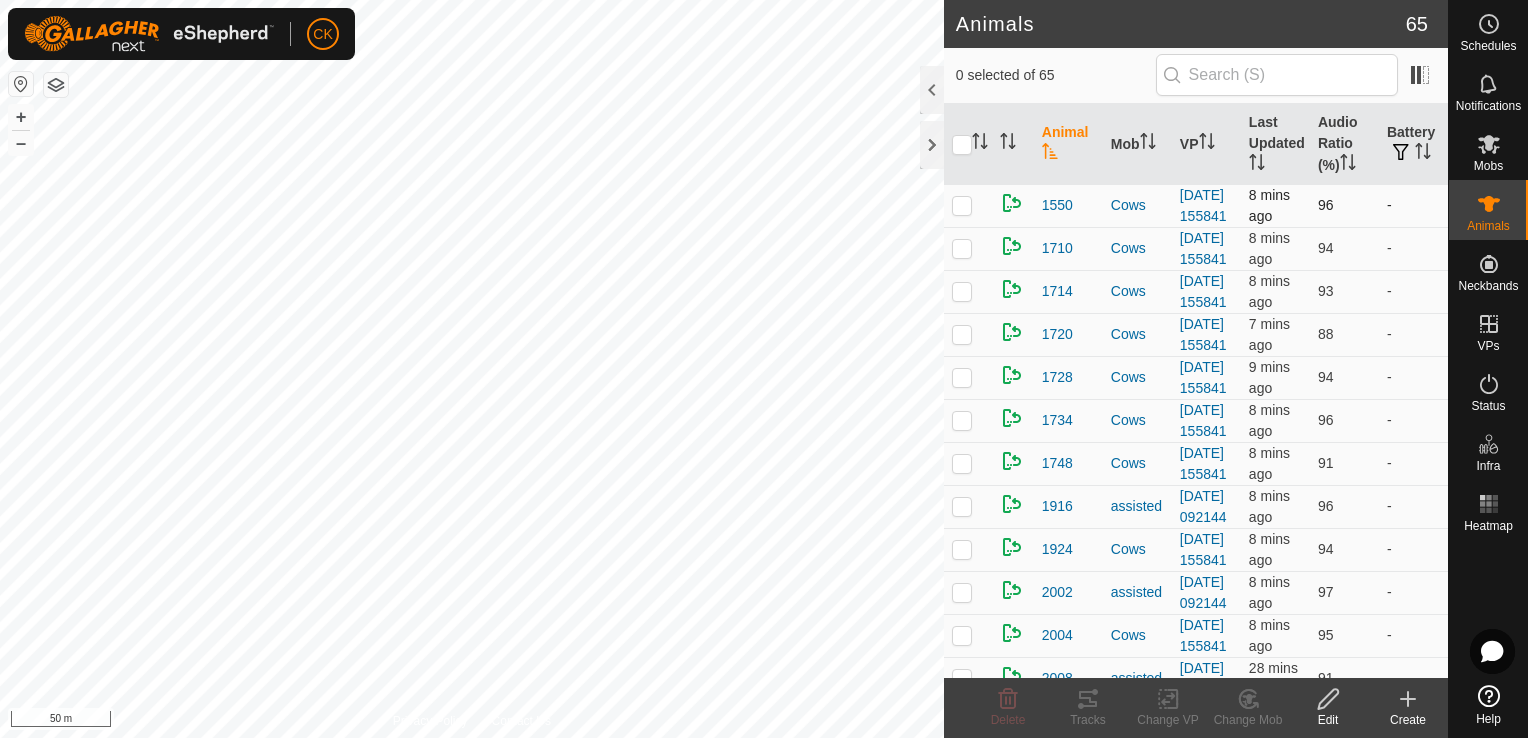 click at bounding box center (962, 205) 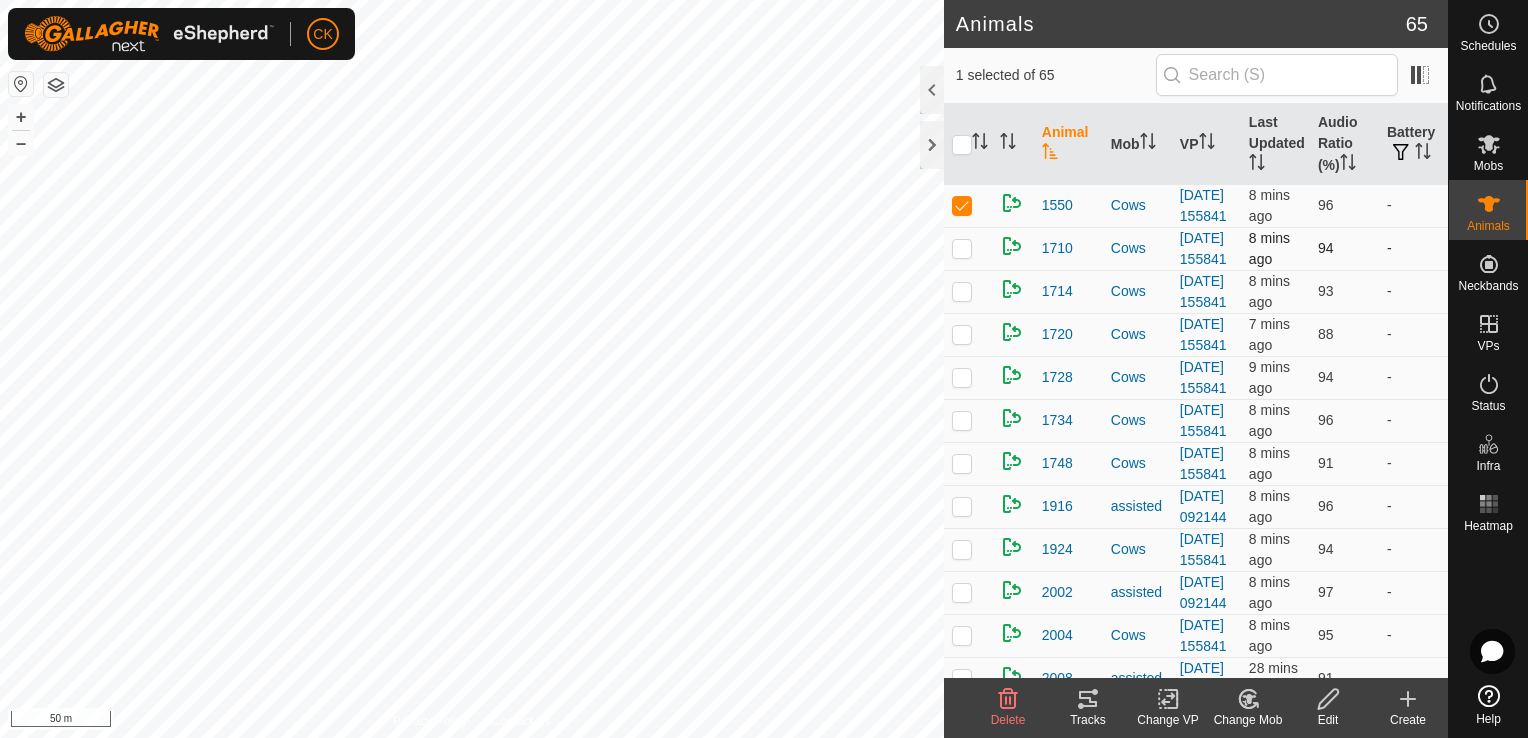 click at bounding box center (962, 248) 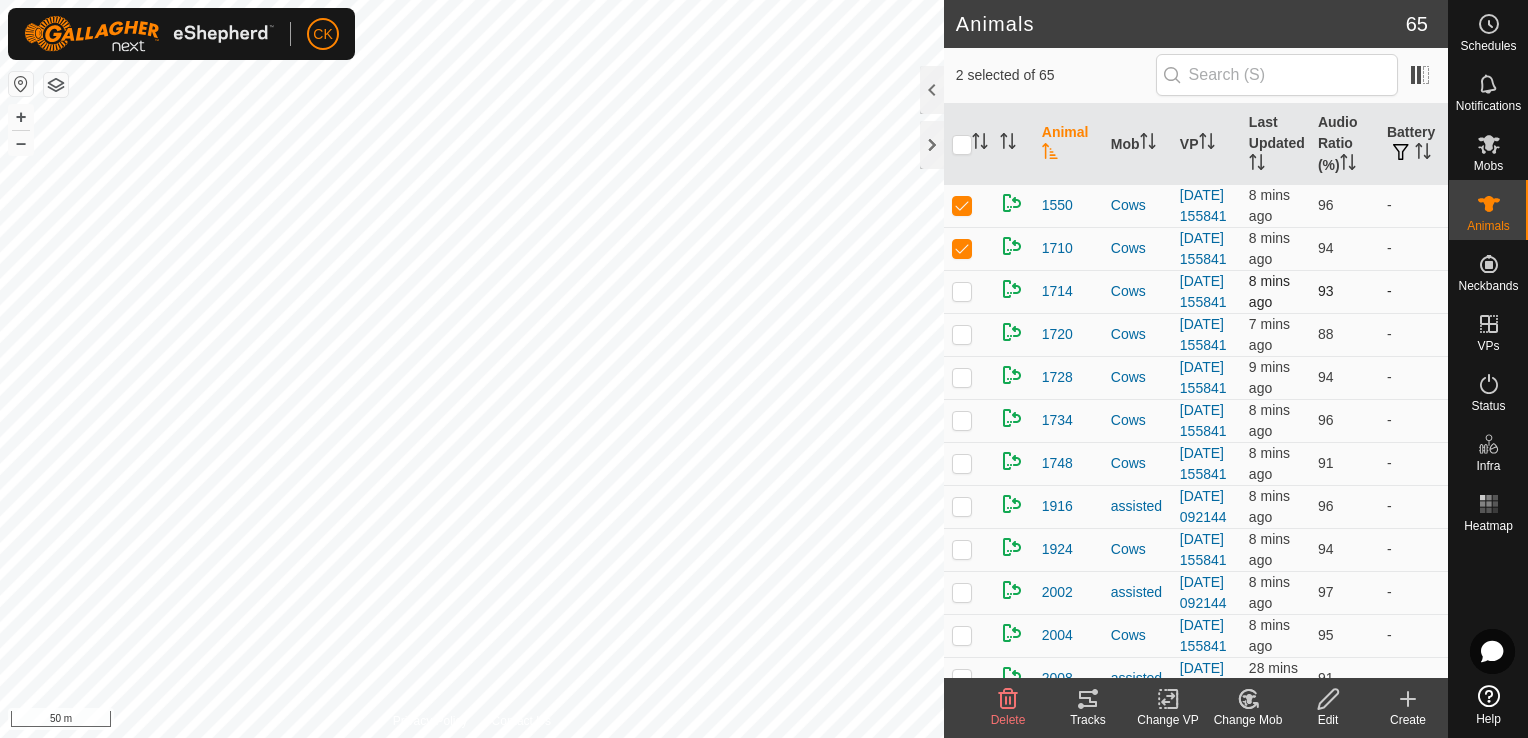 click at bounding box center [962, 291] 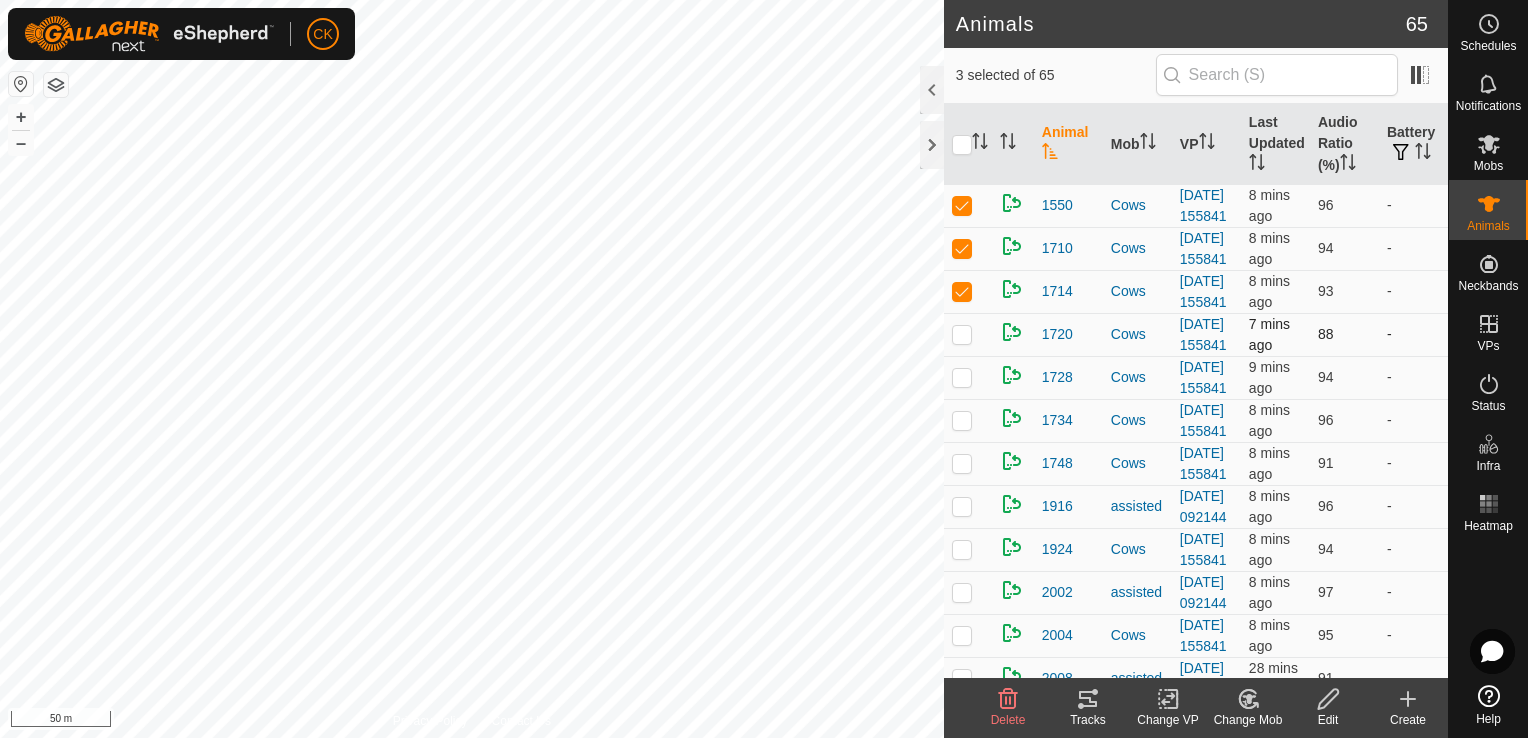 click at bounding box center [962, 334] 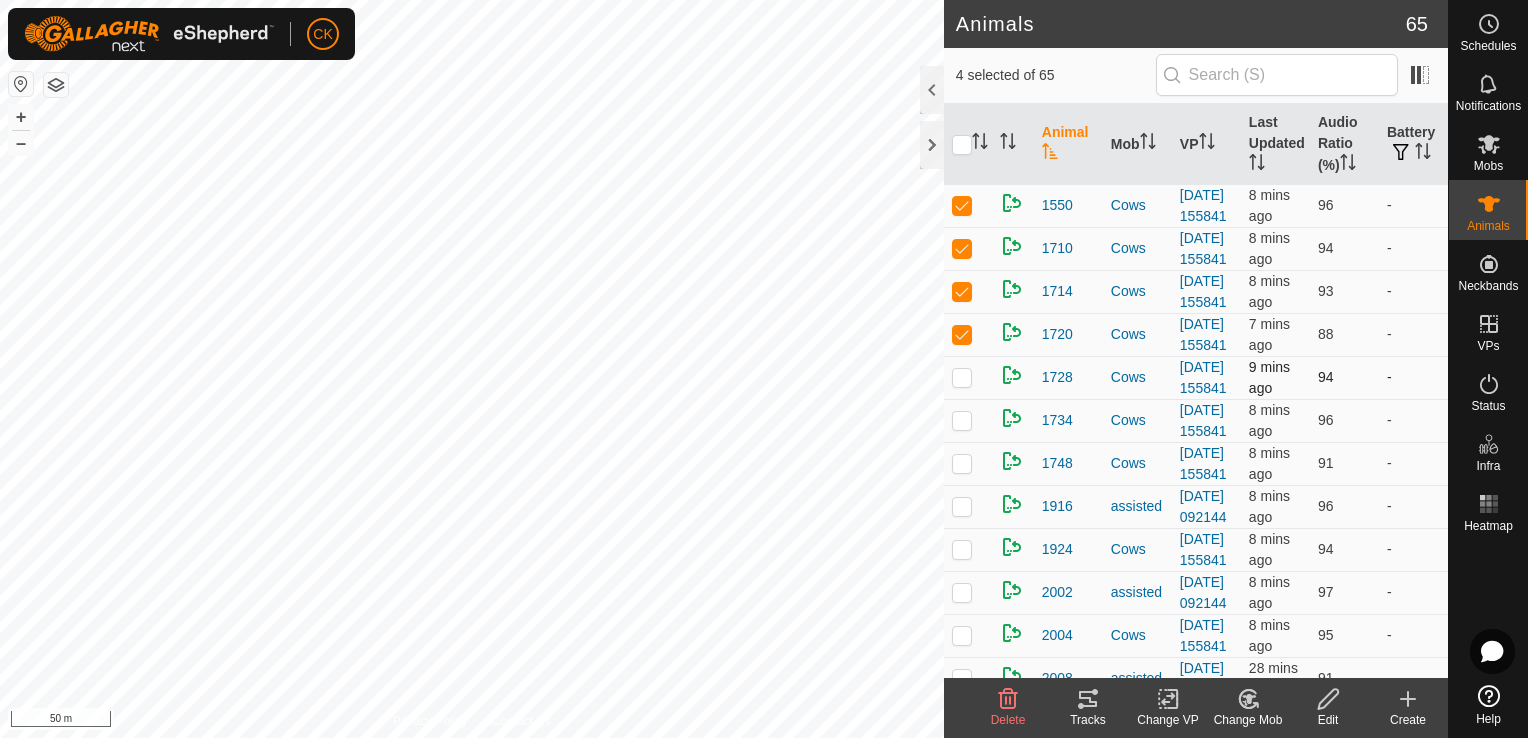 click at bounding box center (962, 377) 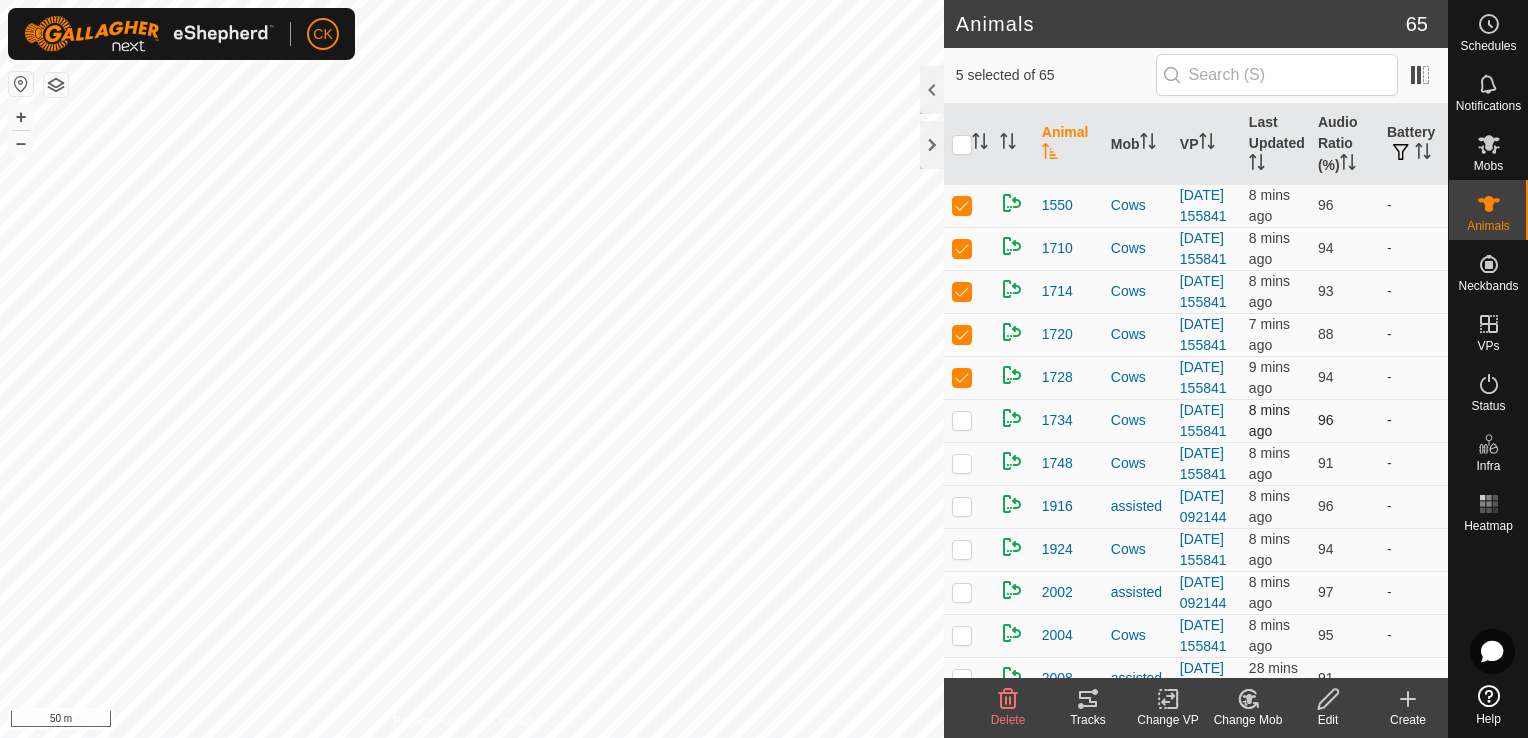 click at bounding box center (962, 420) 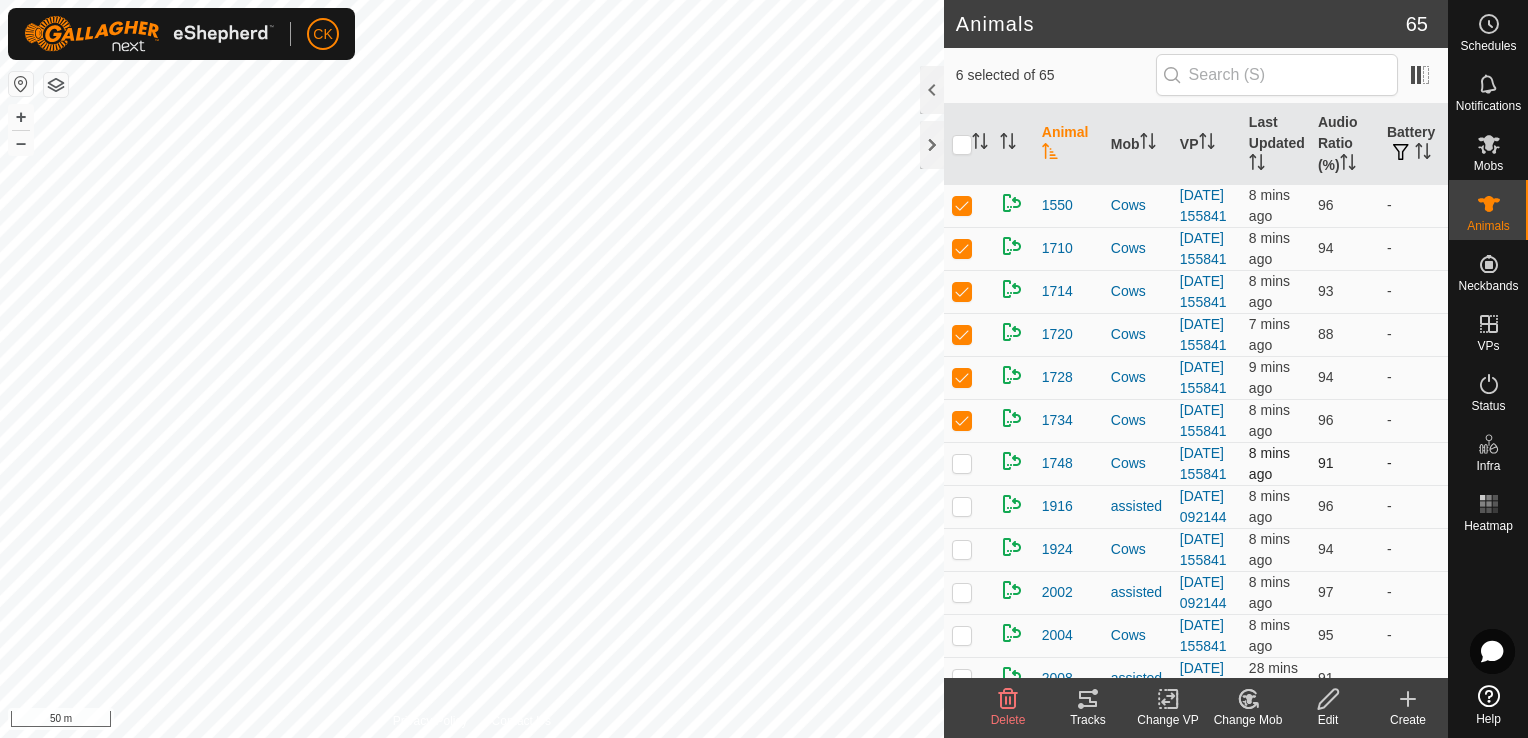 click at bounding box center (962, 463) 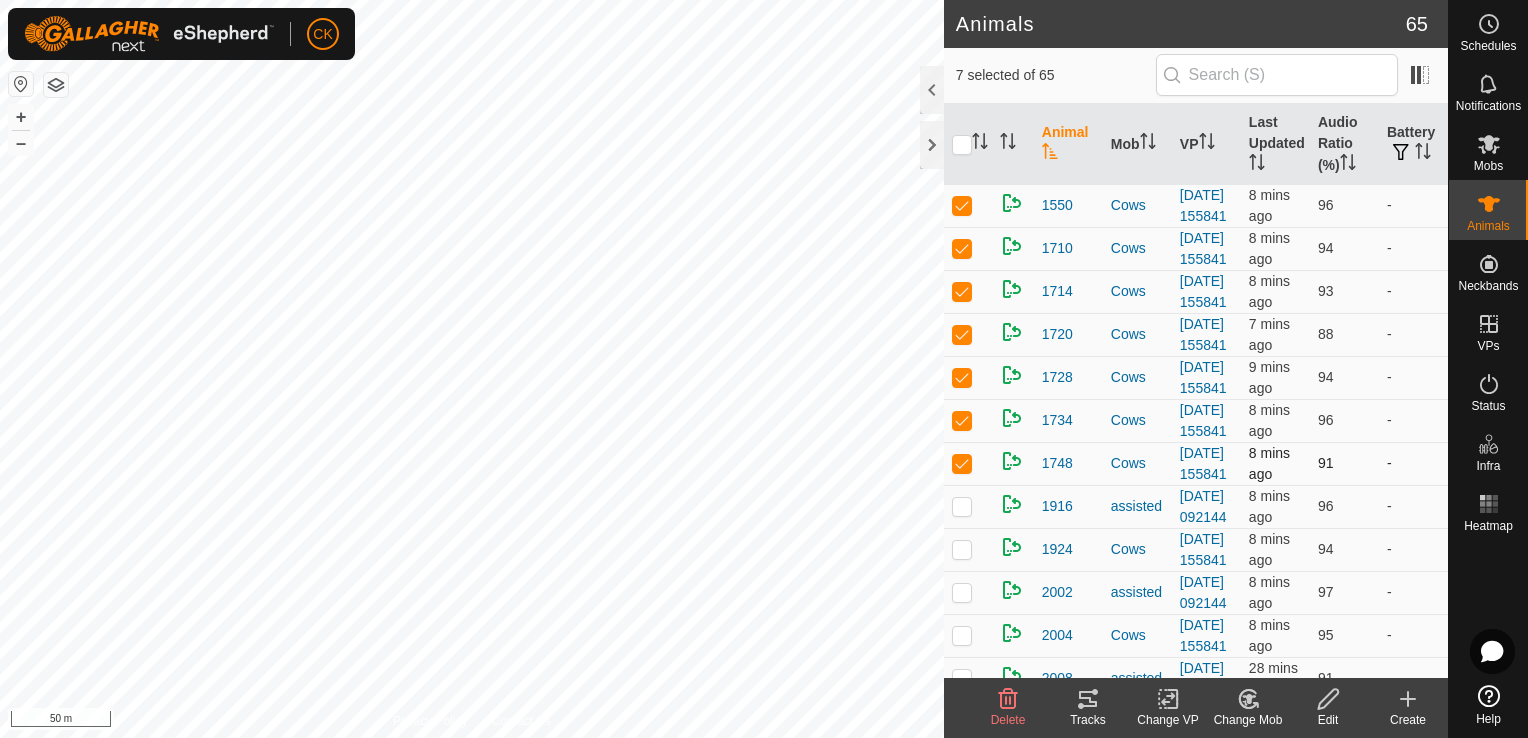 click at bounding box center (962, 463) 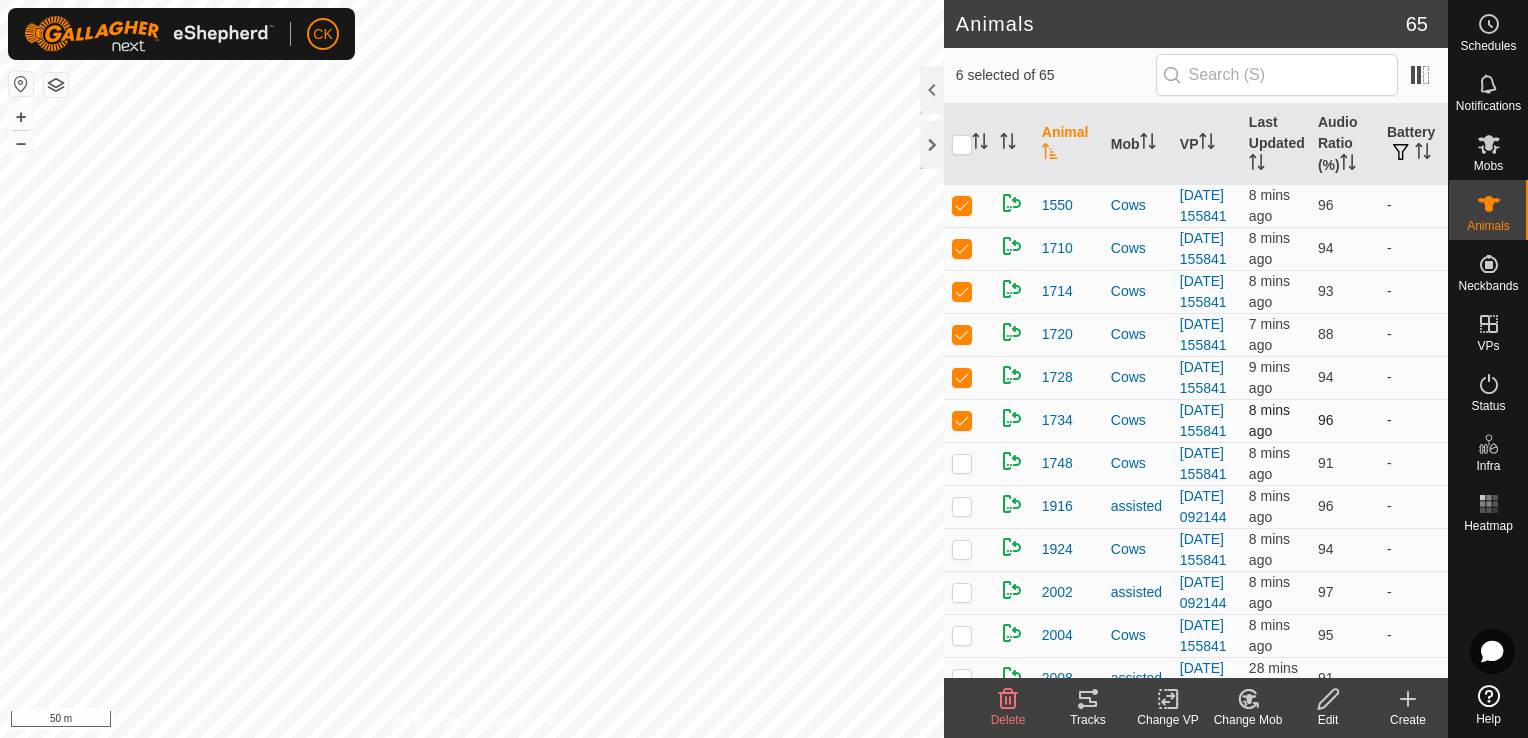 click at bounding box center [962, 420] 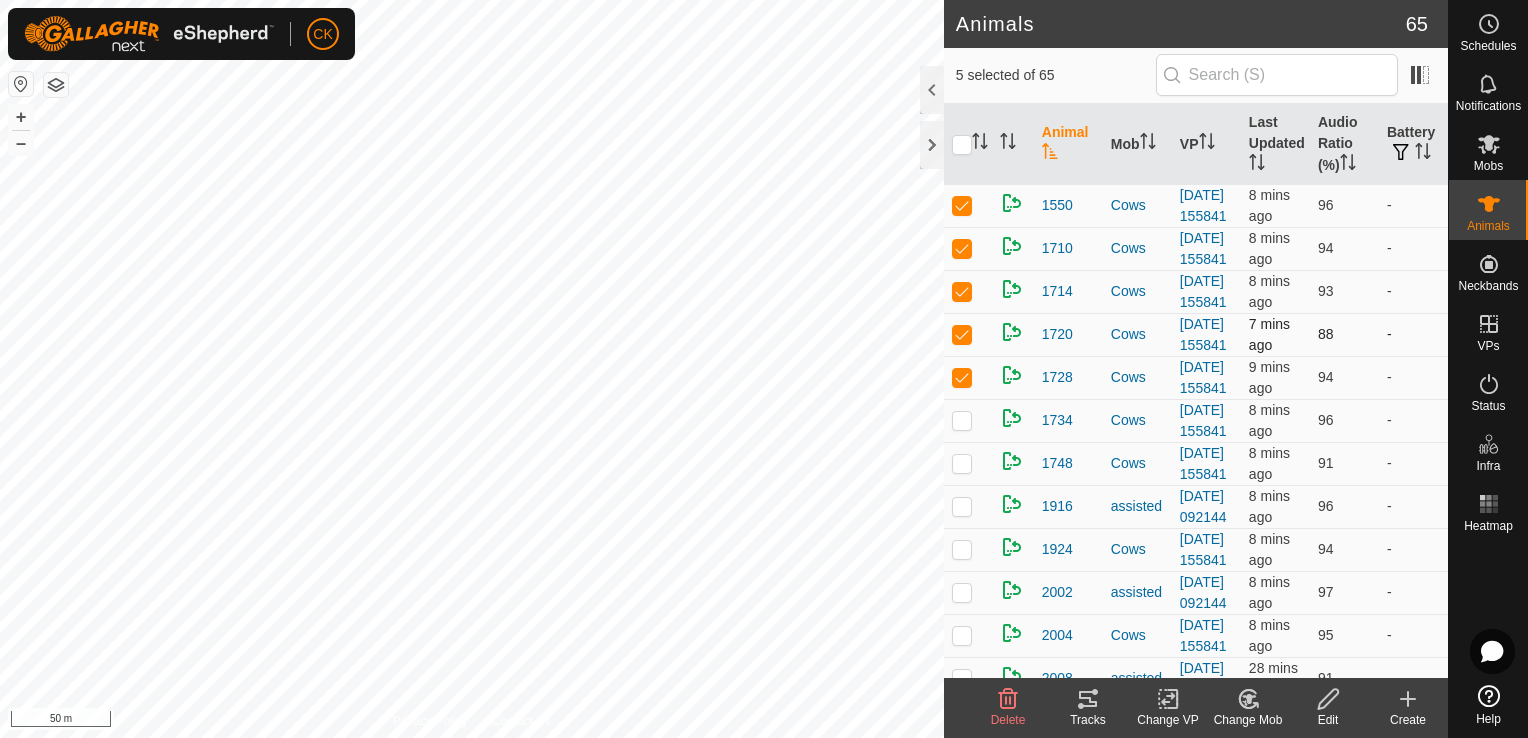 click at bounding box center [962, 334] 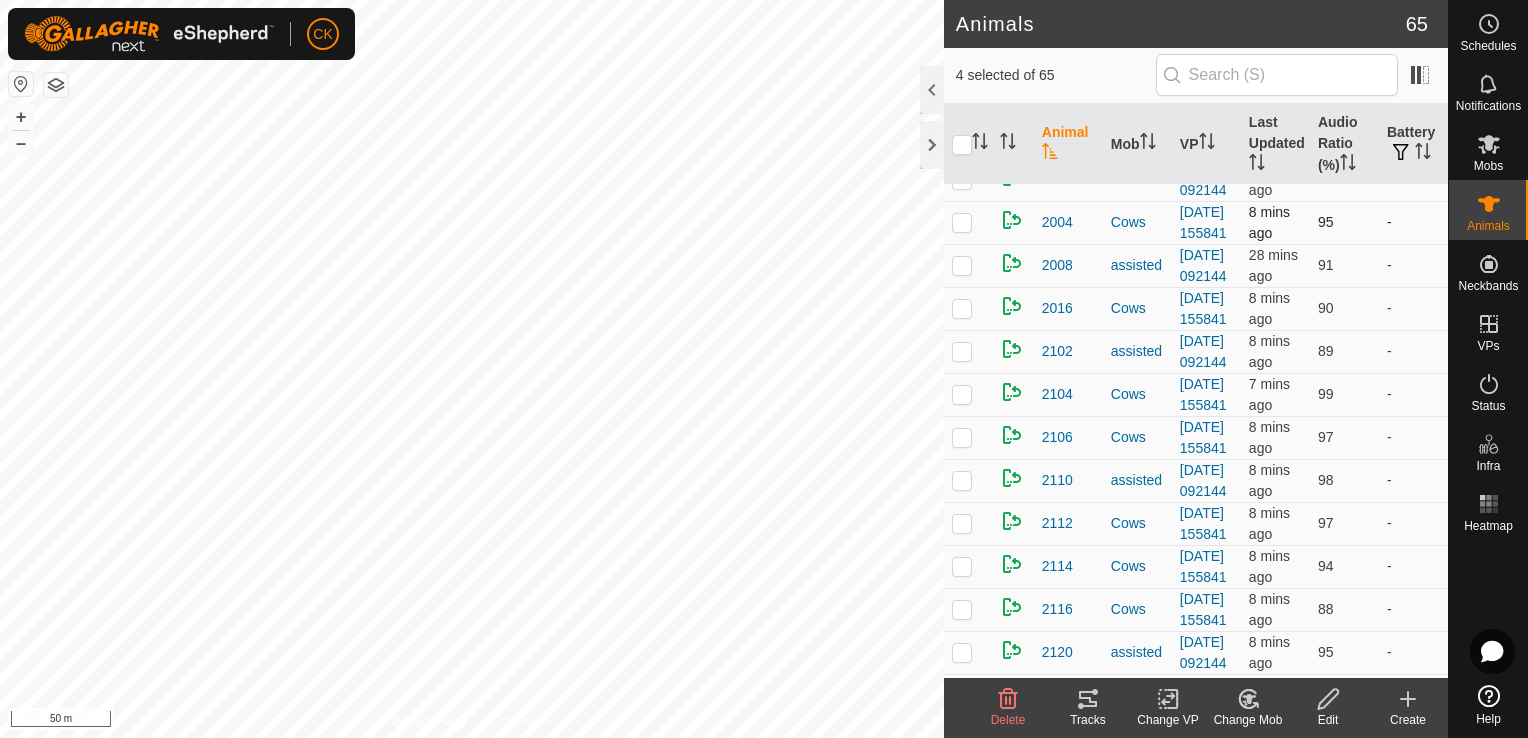 scroll, scrollTop: 500, scrollLeft: 0, axis: vertical 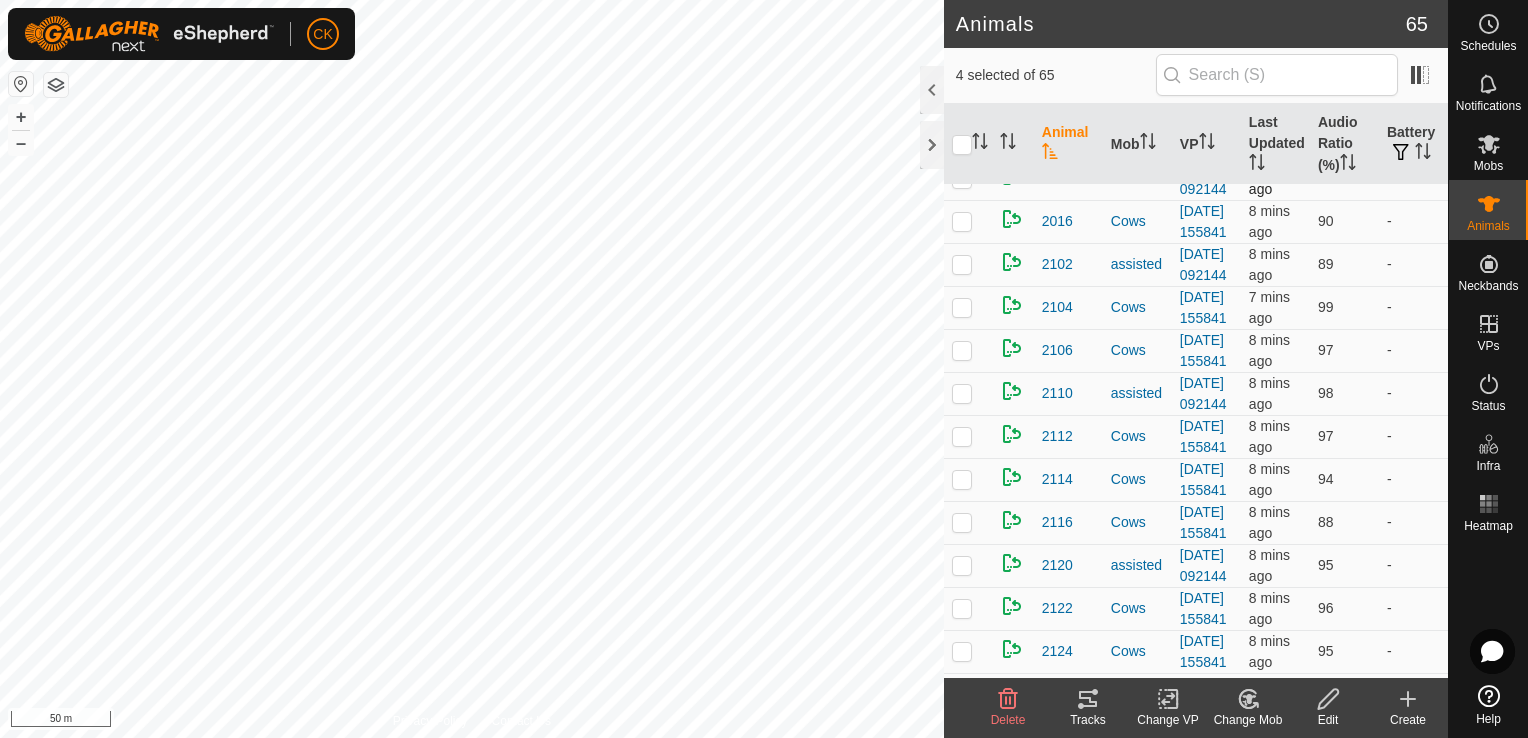 click at bounding box center [962, 178] 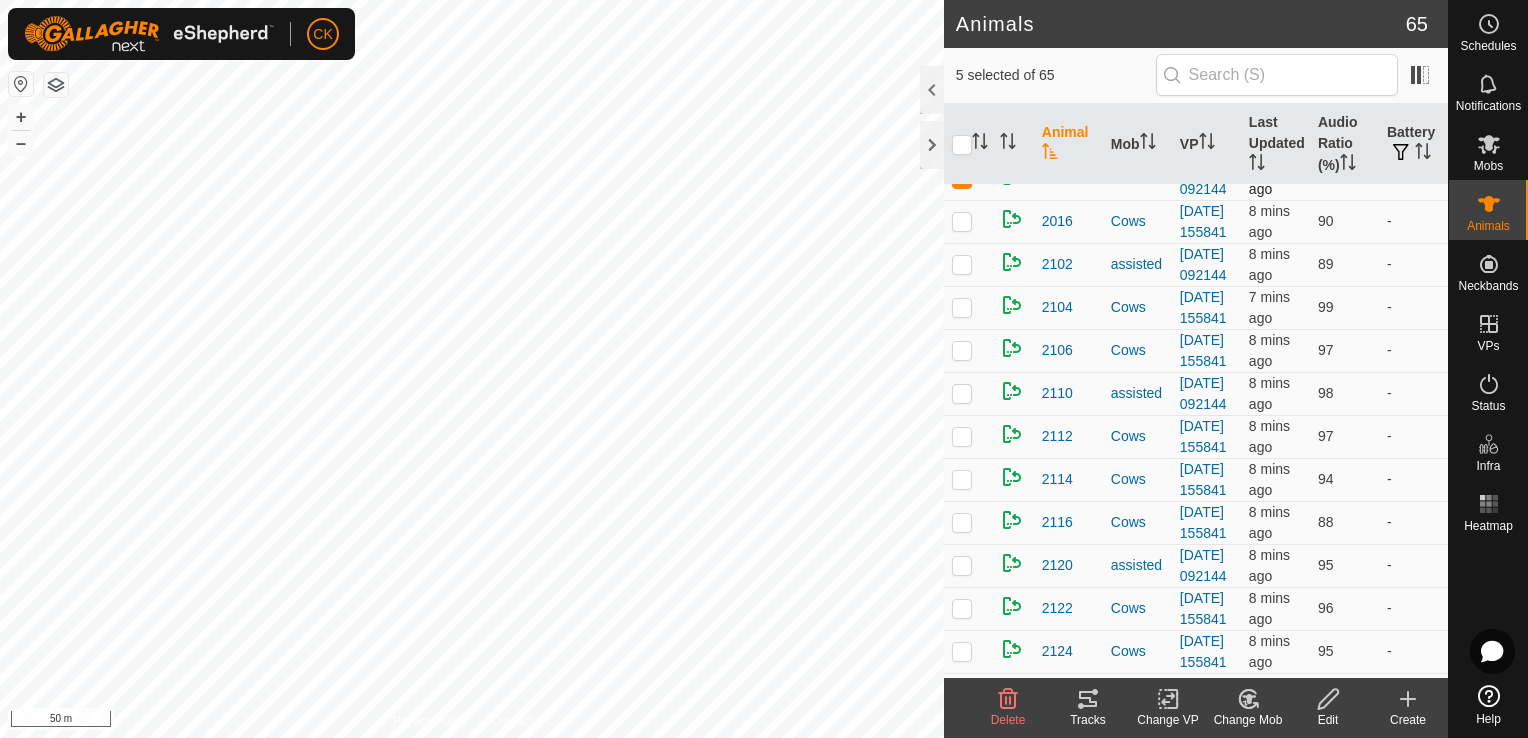 click at bounding box center [962, 178] 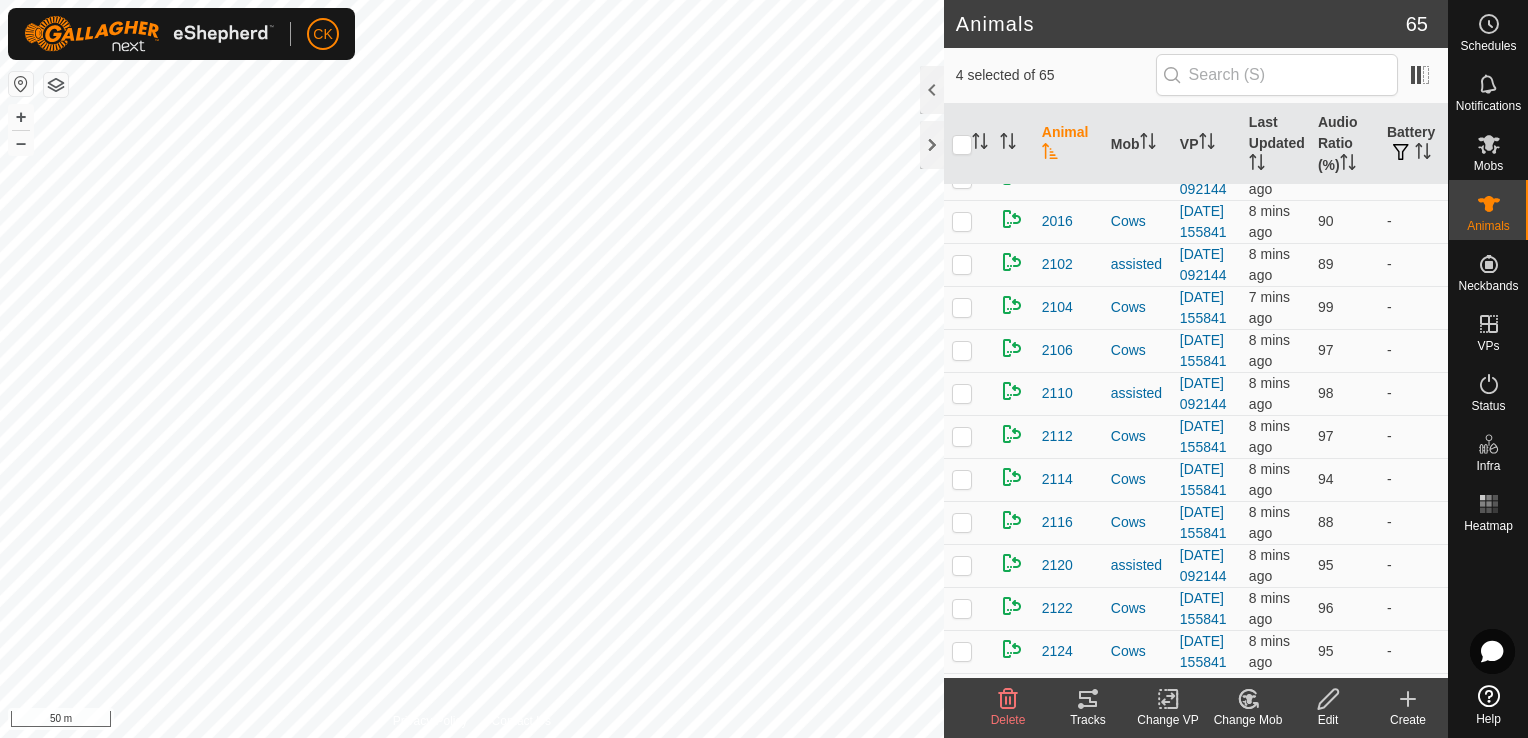 click at bounding box center (962, 135) 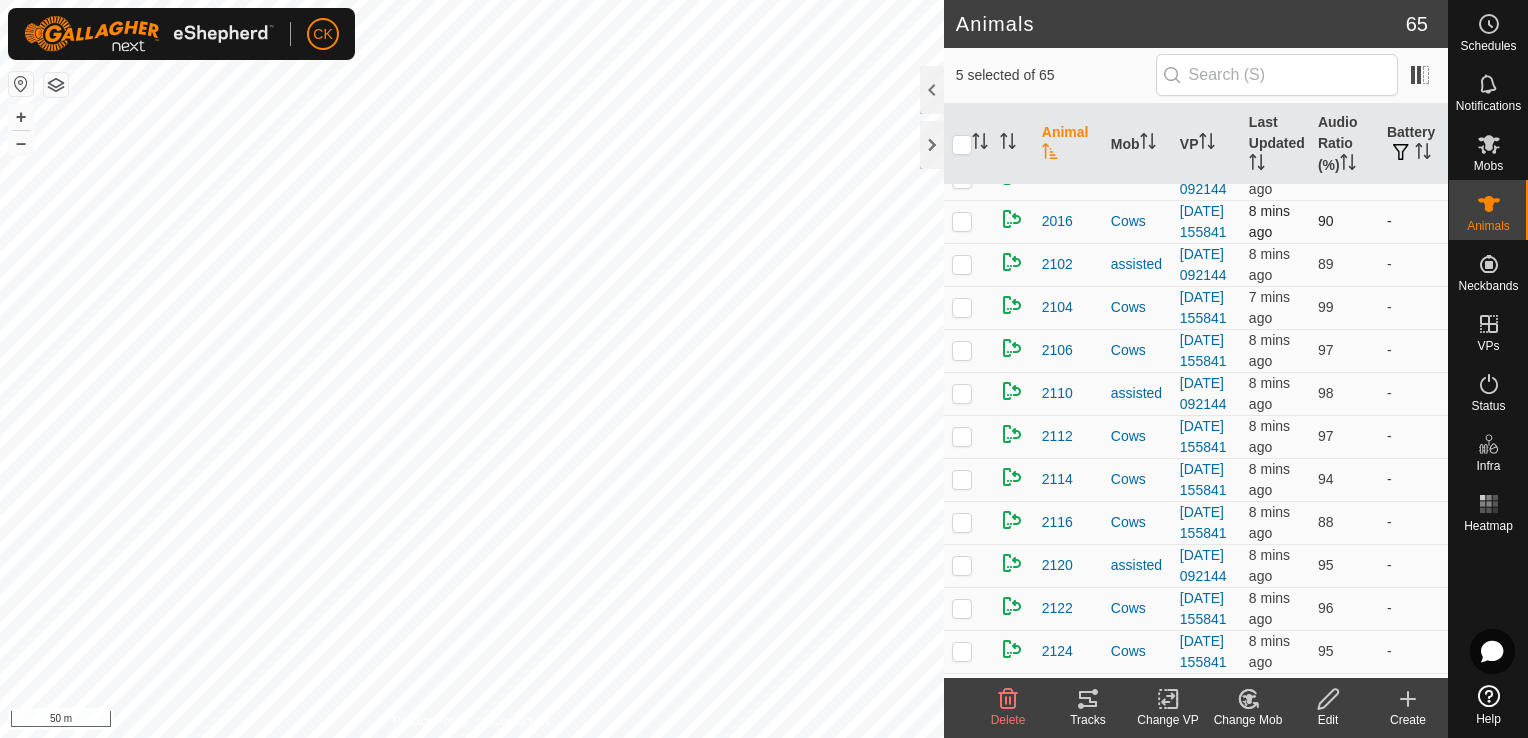 click at bounding box center (962, 221) 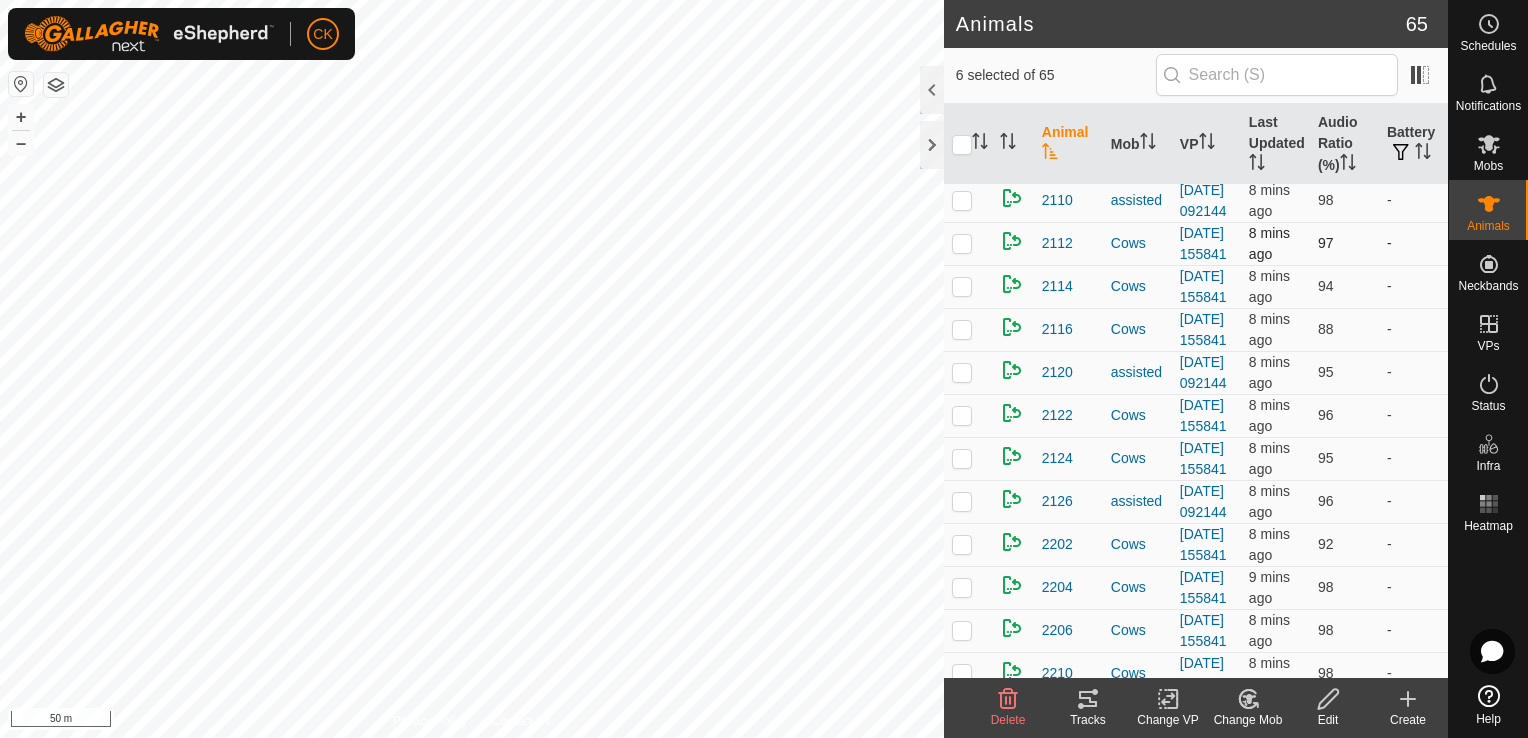 scroll, scrollTop: 700, scrollLeft: 0, axis: vertical 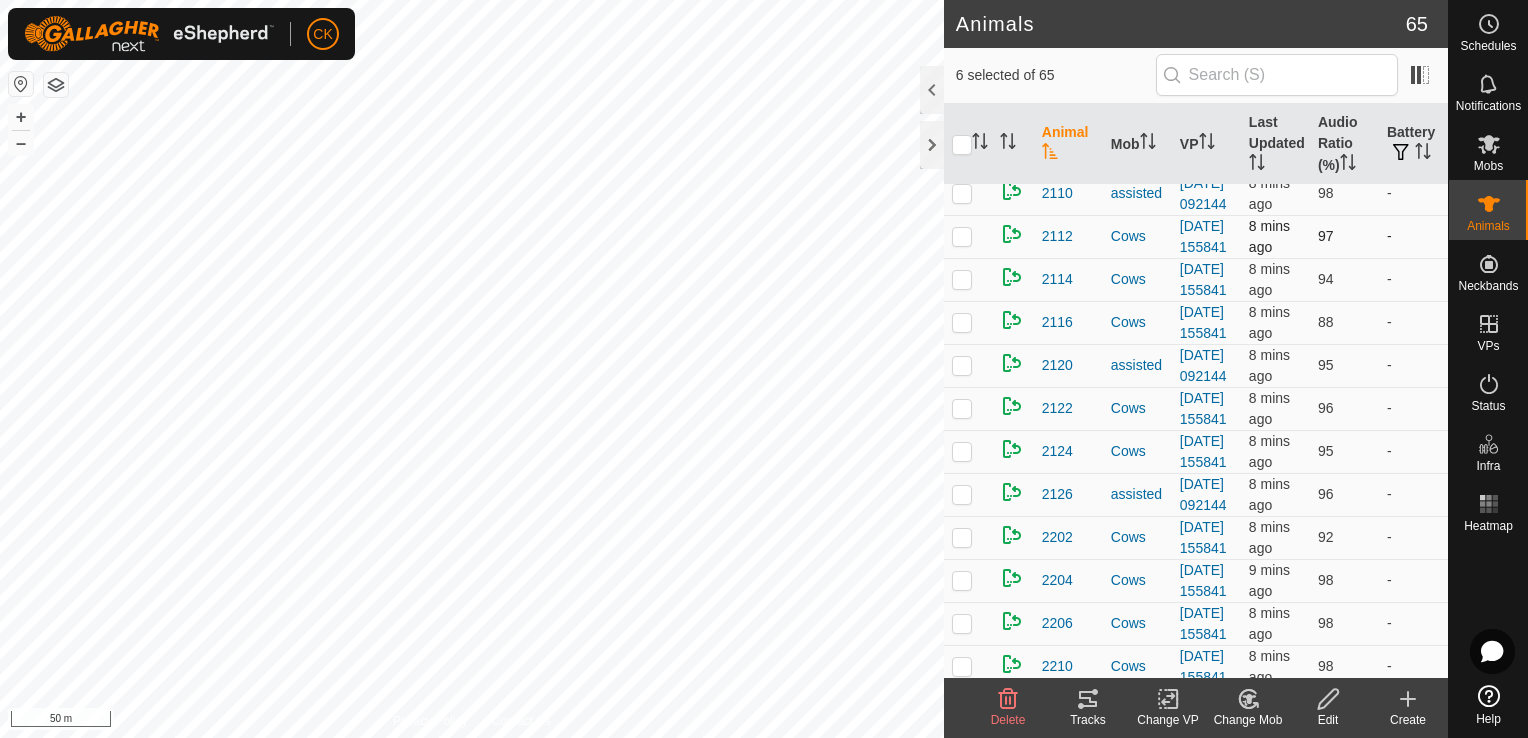click at bounding box center [962, 236] 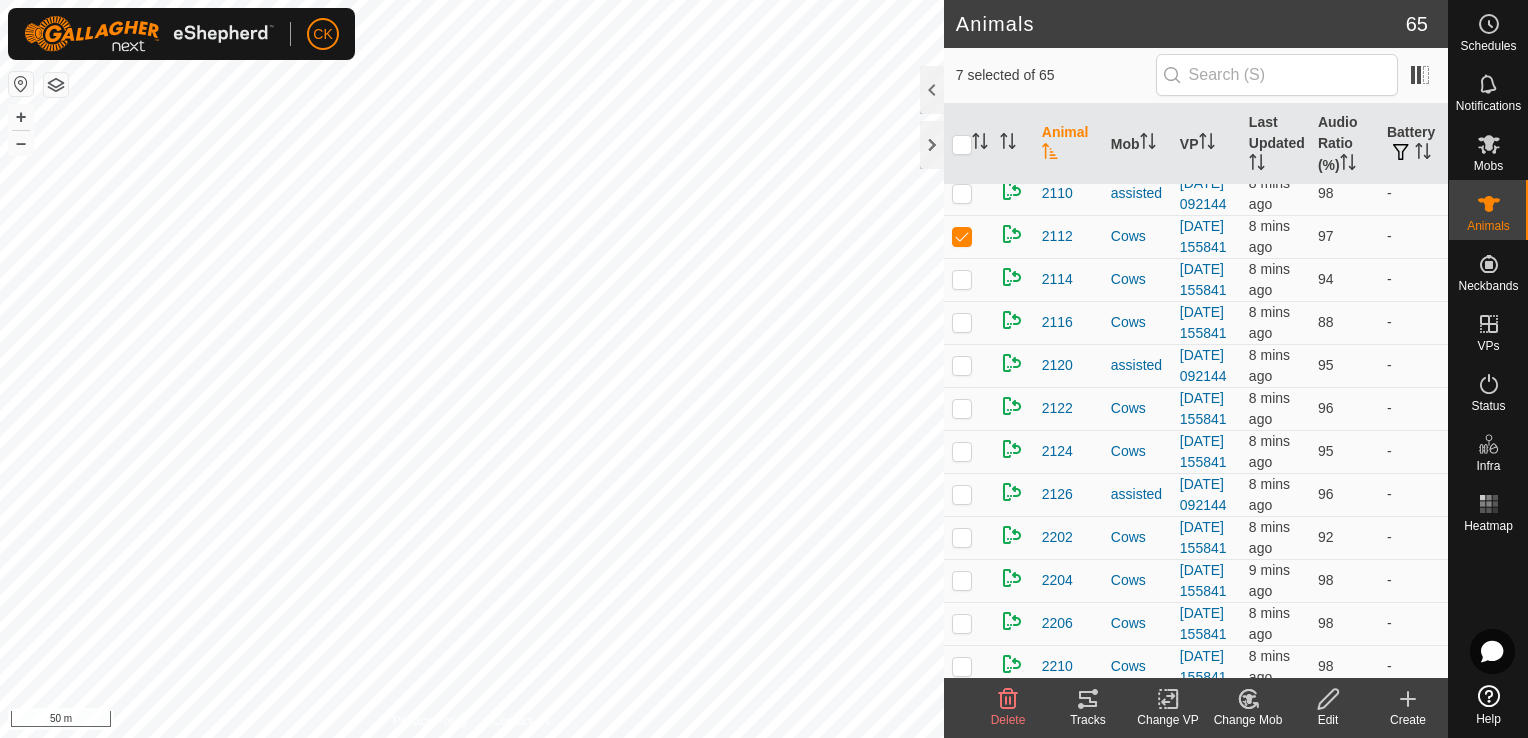 click 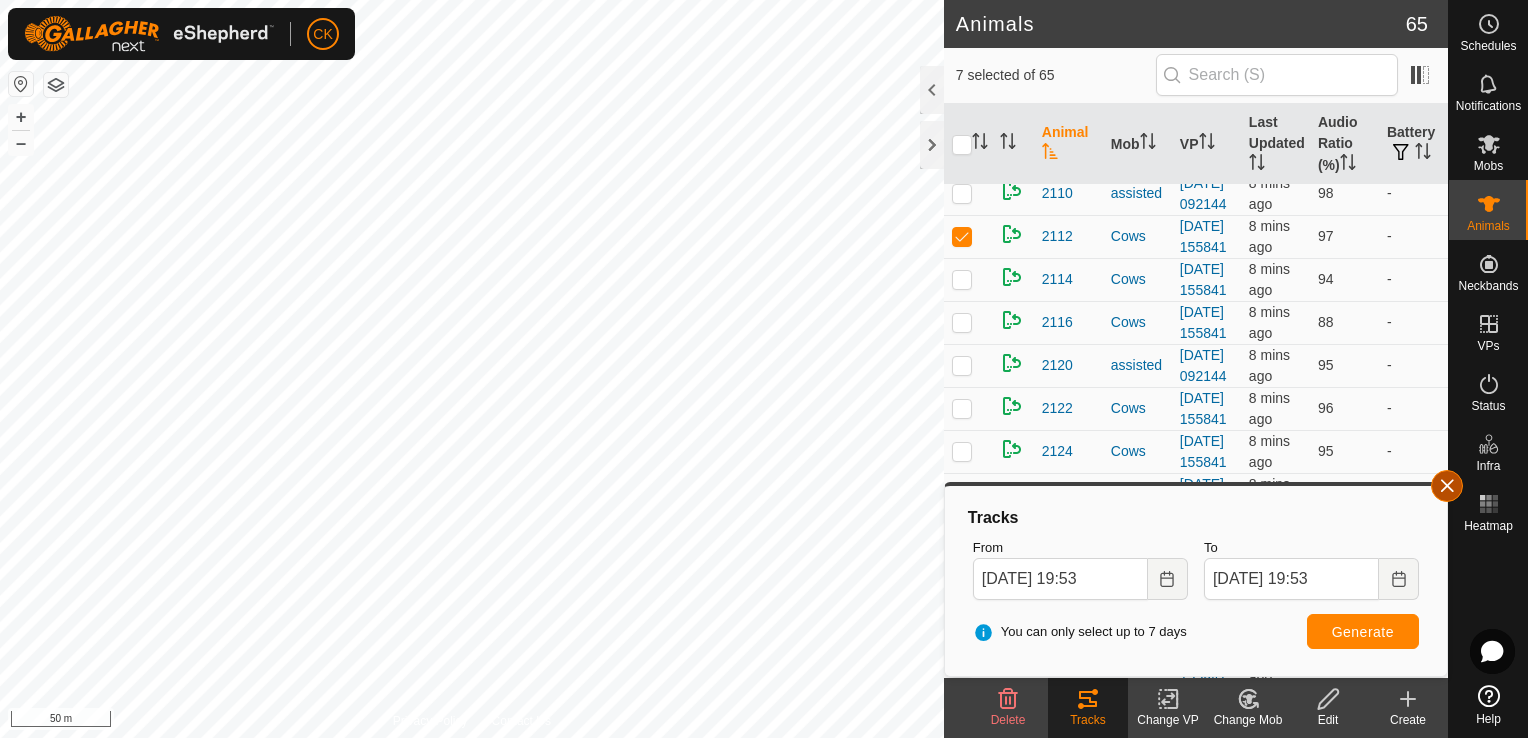 click at bounding box center (1447, 486) 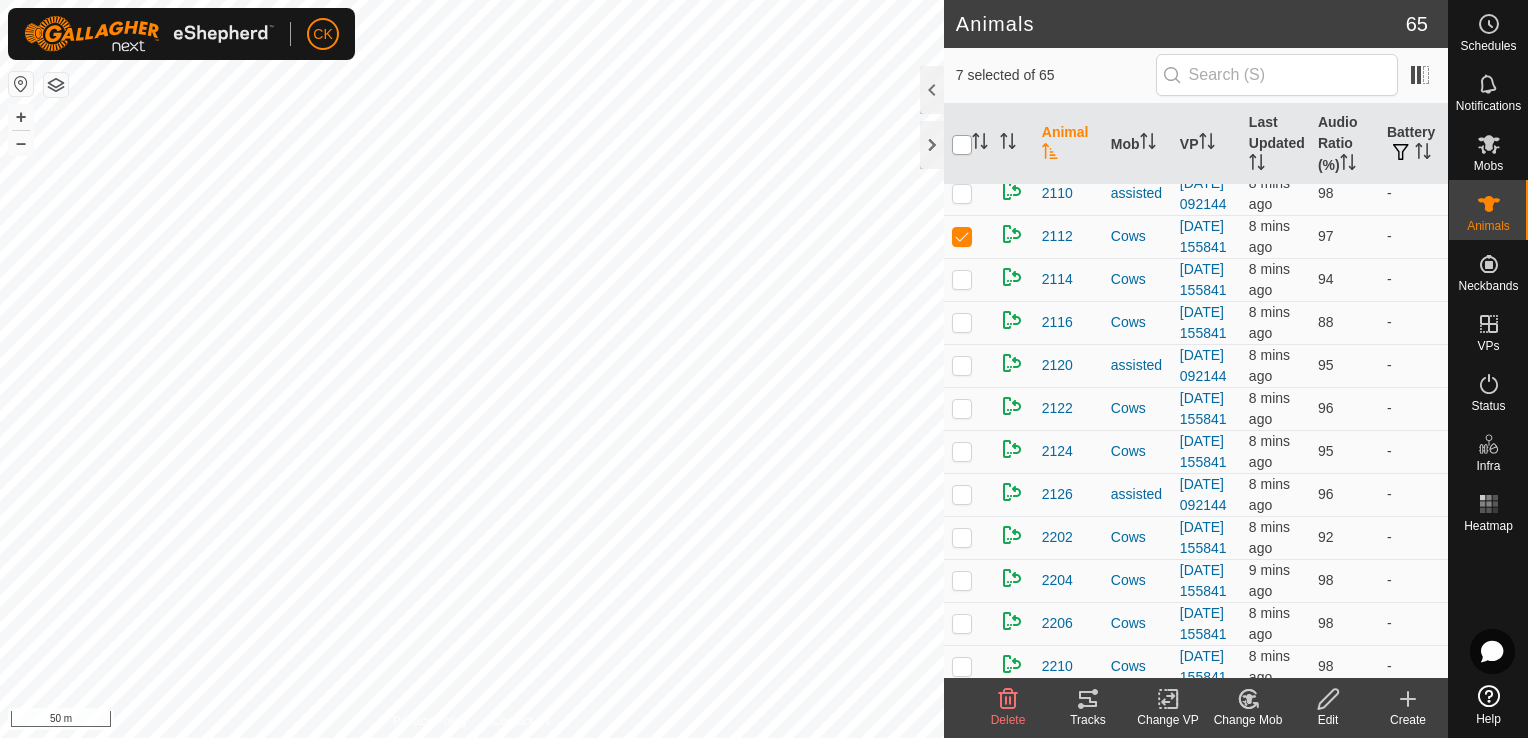 click at bounding box center (962, 145) 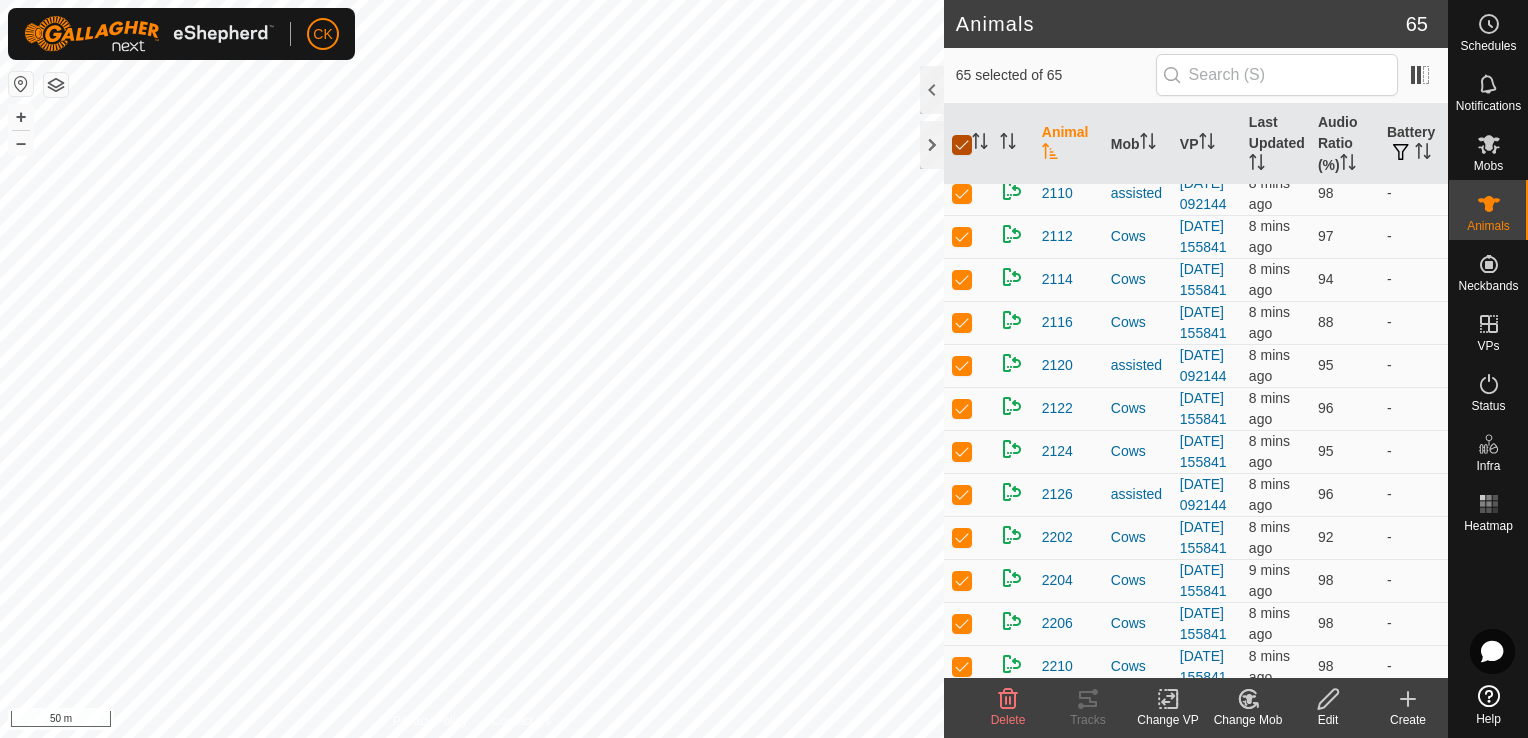 click at bounding box center [962, 145] 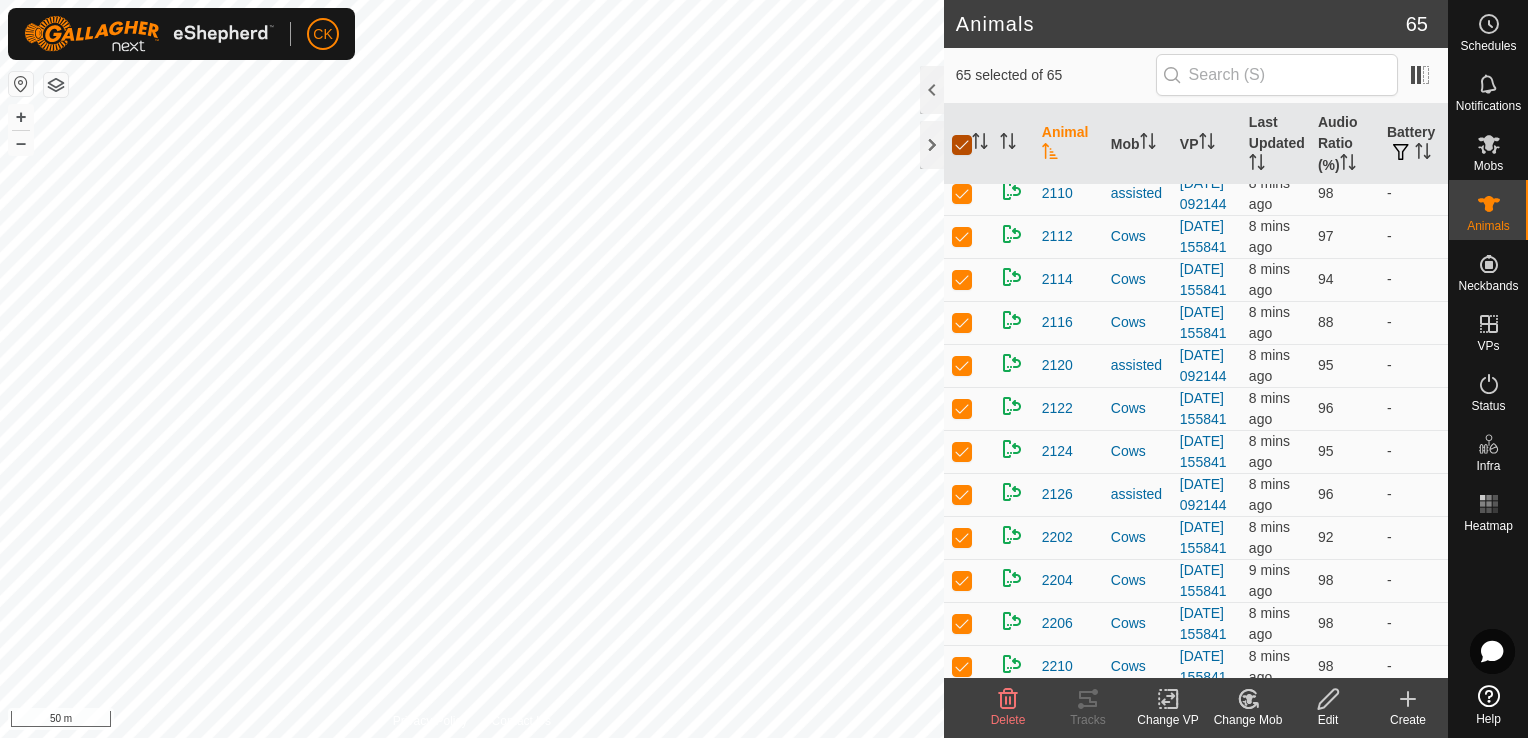 checkbox on "false" 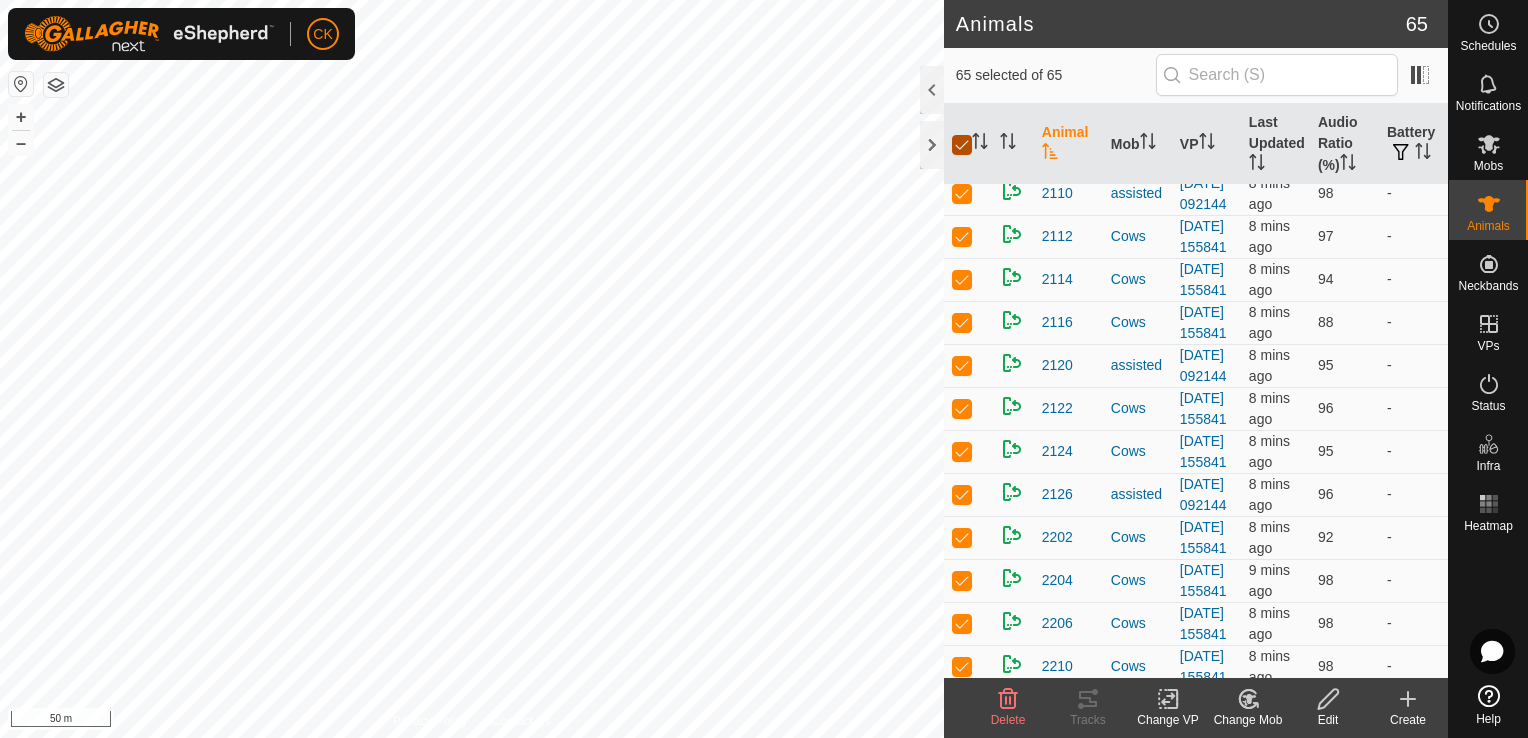 checkbox on "false" 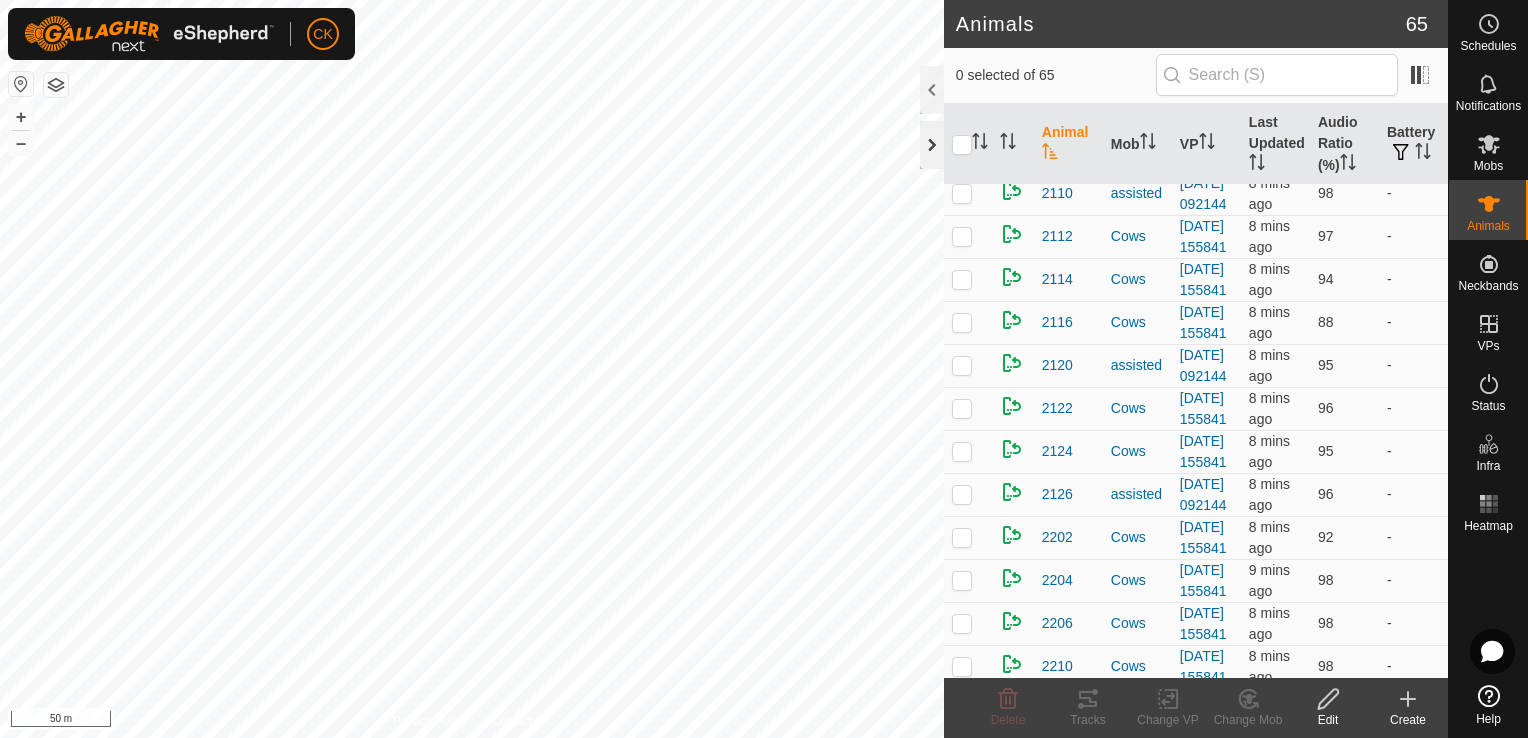 click 